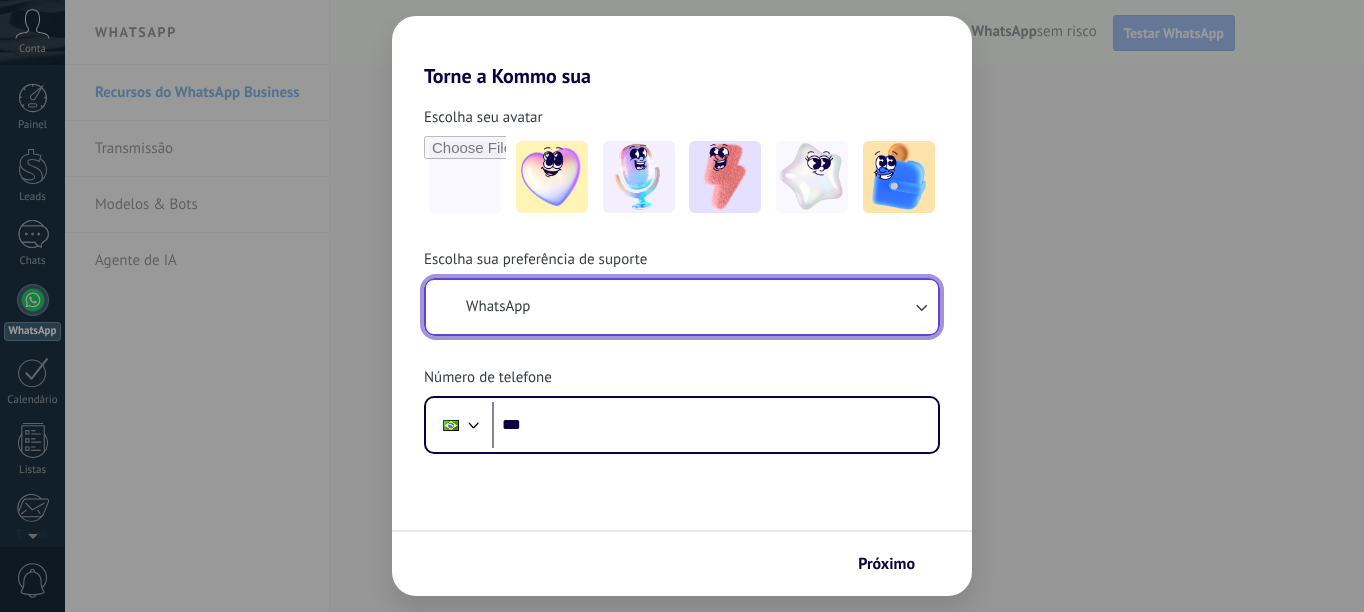 scroll, scrollTop: 0, scrollLeft: 0, axis: both 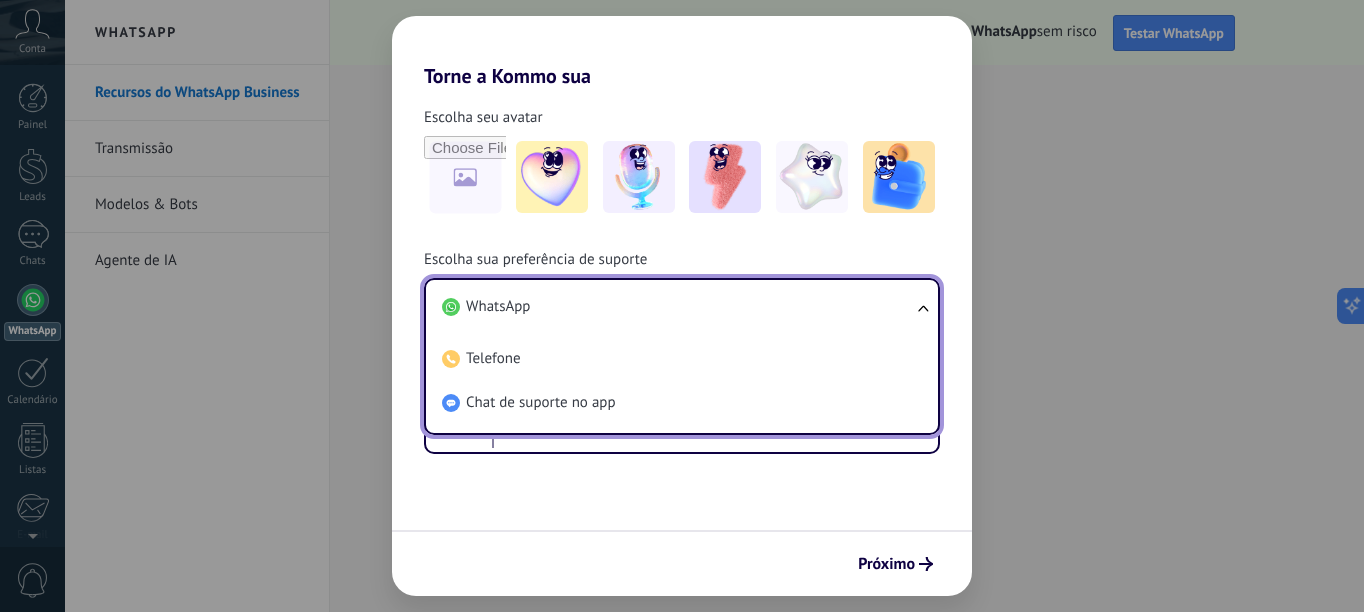click on "WhatsApp" at bounding box center (498, 307) 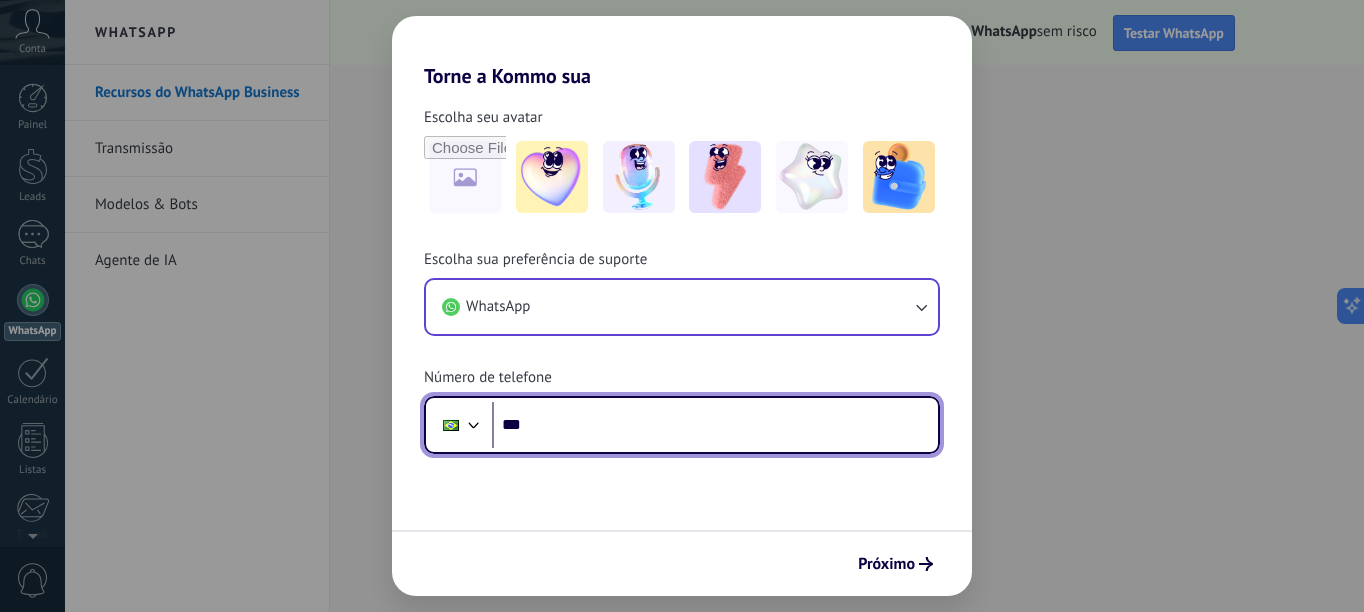 click on "***" at bounding box center (715, 425) 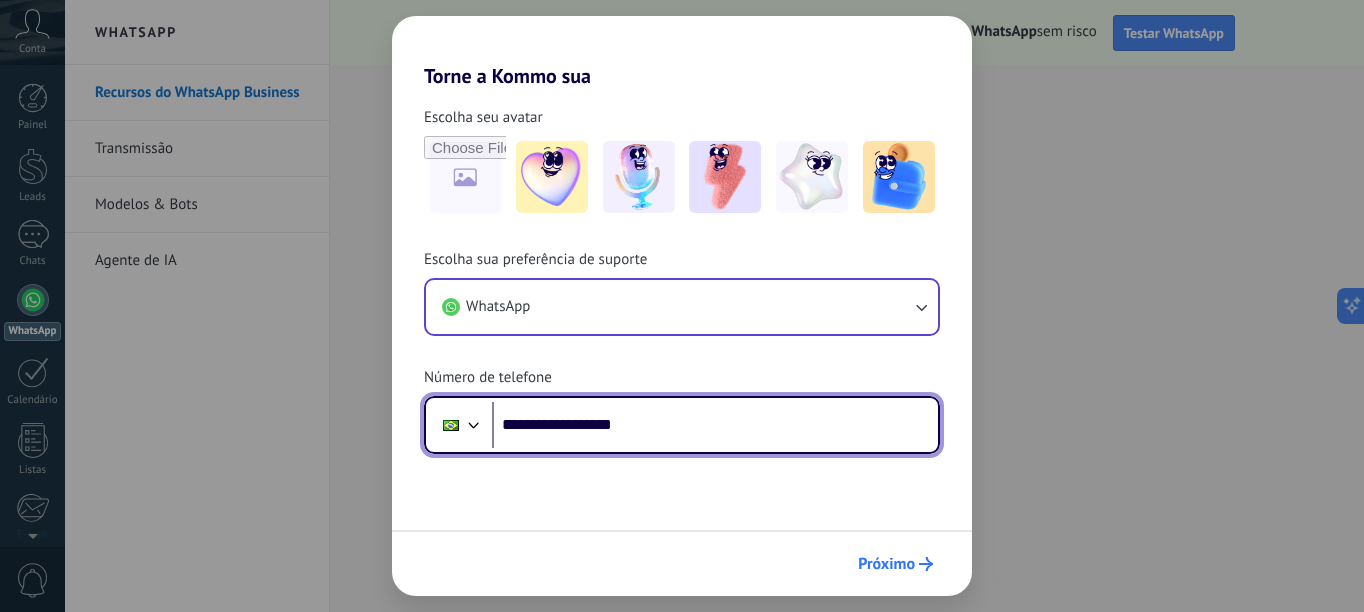type on "**********" 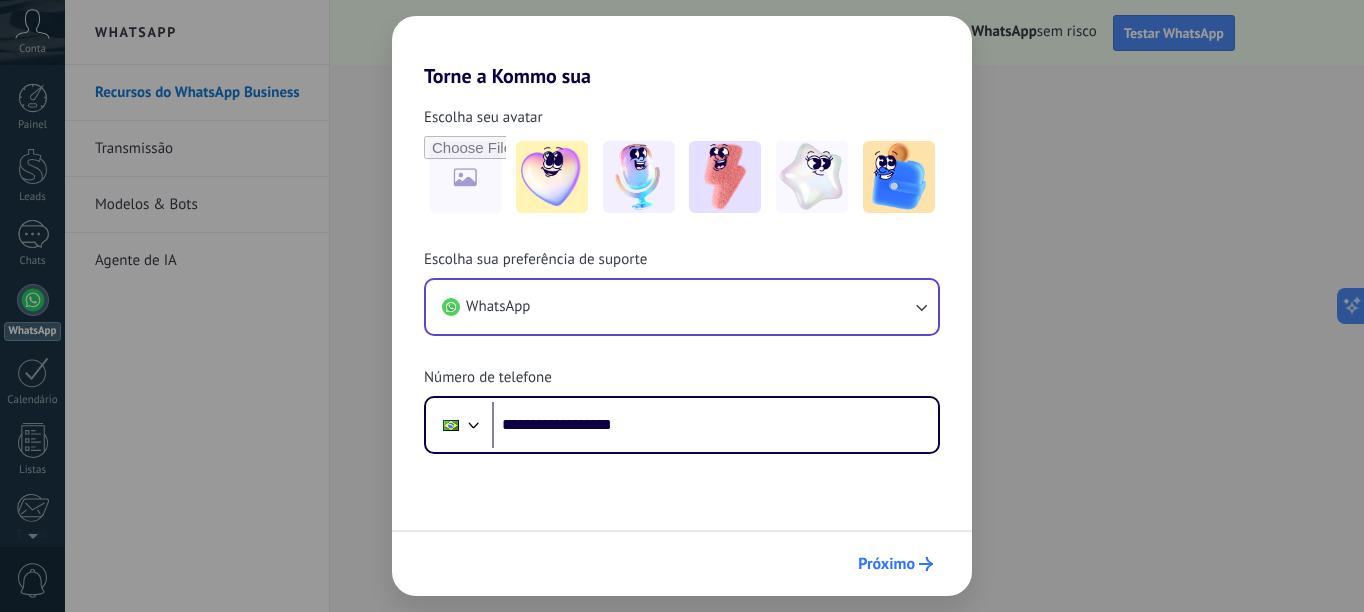 click on "Próximo" at bounding box center [886, 564] 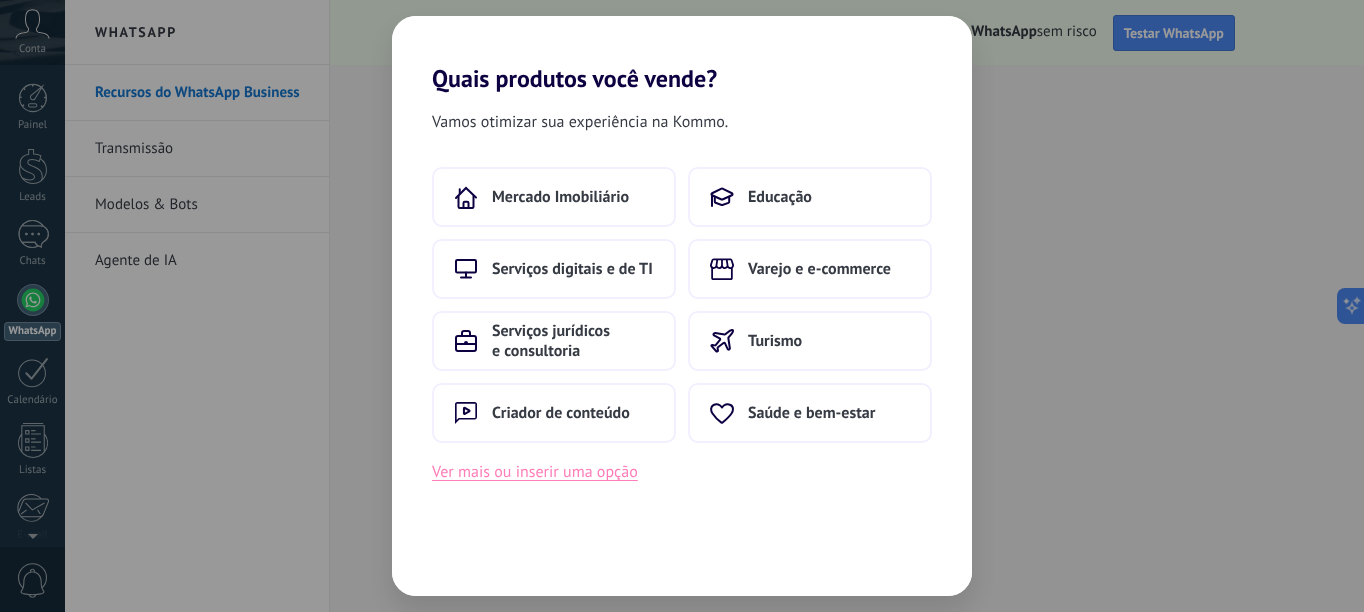 click on "Ver mais ou inserir uma opção" at bounding box center [535, 472] 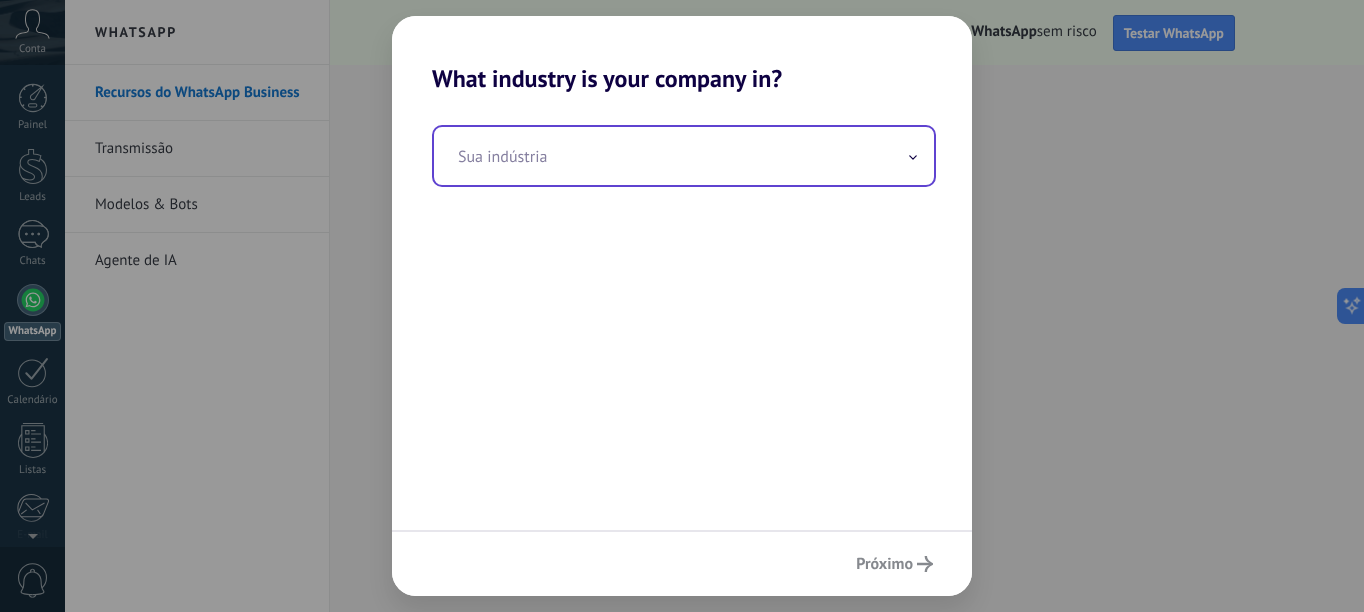 click 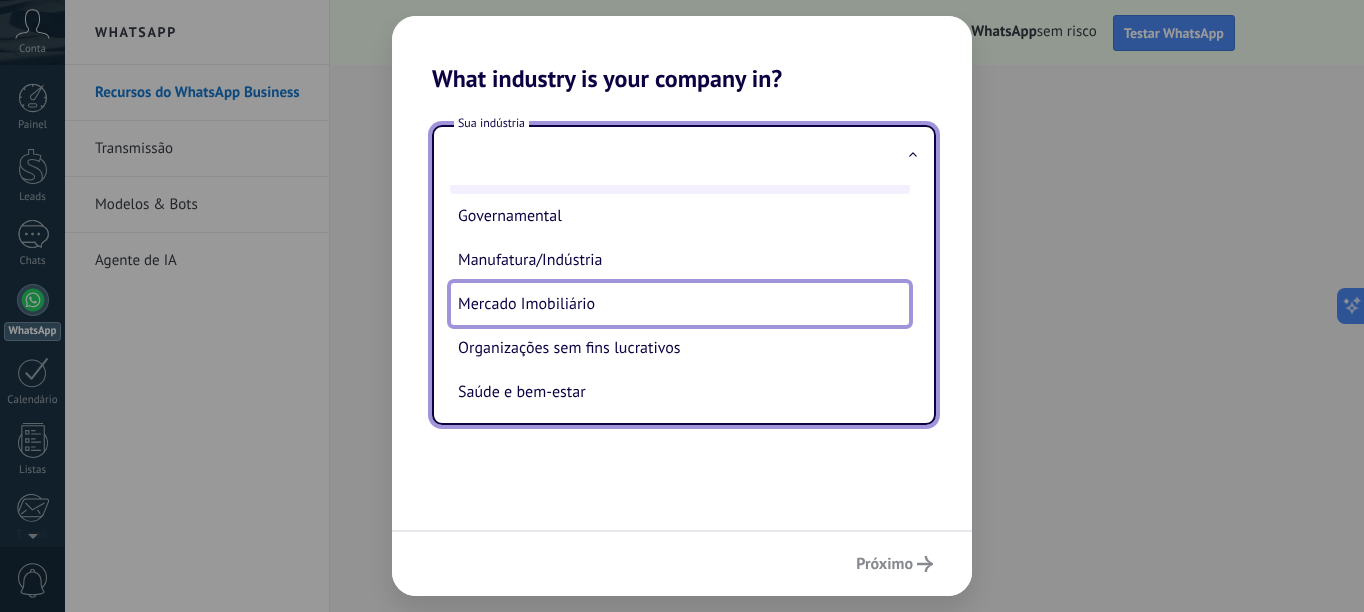 scroll, scrollTop: 127, scrollLeft: 0, axis: vertical 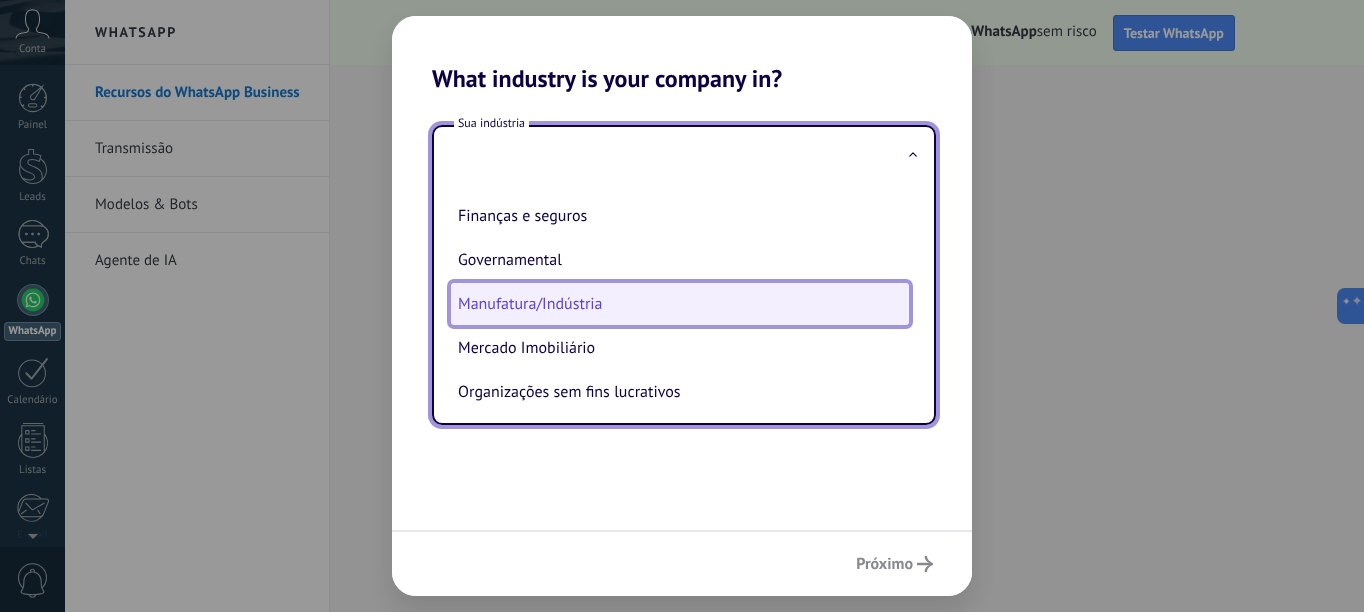 click on "Manufatura/Indústria" at bounding box center [680, 304] 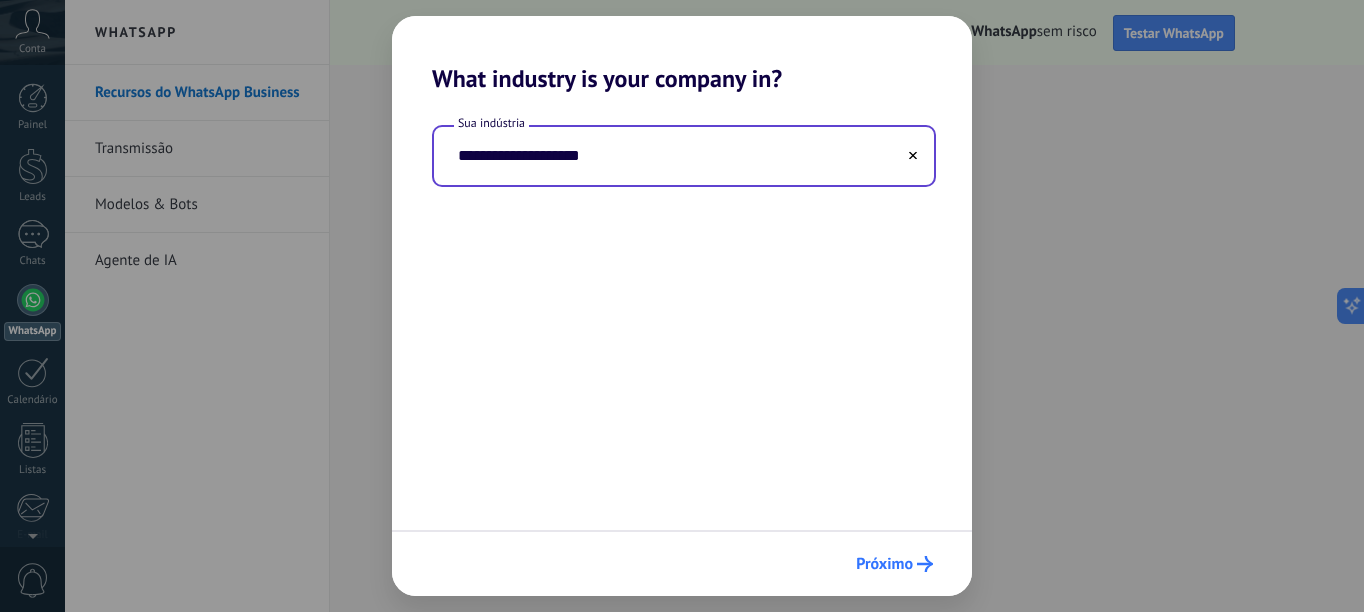 click on "Próximo" at bounding box center [884, 564] 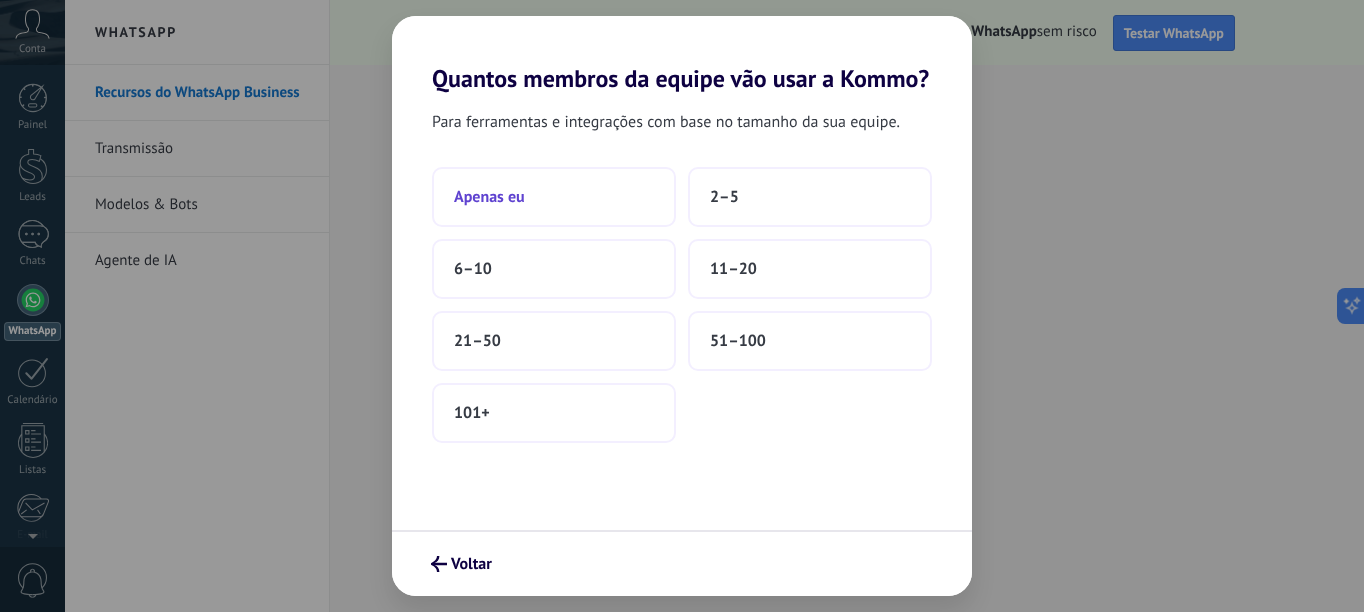 click on "Apenas eu" at bounding box center [554, 197] 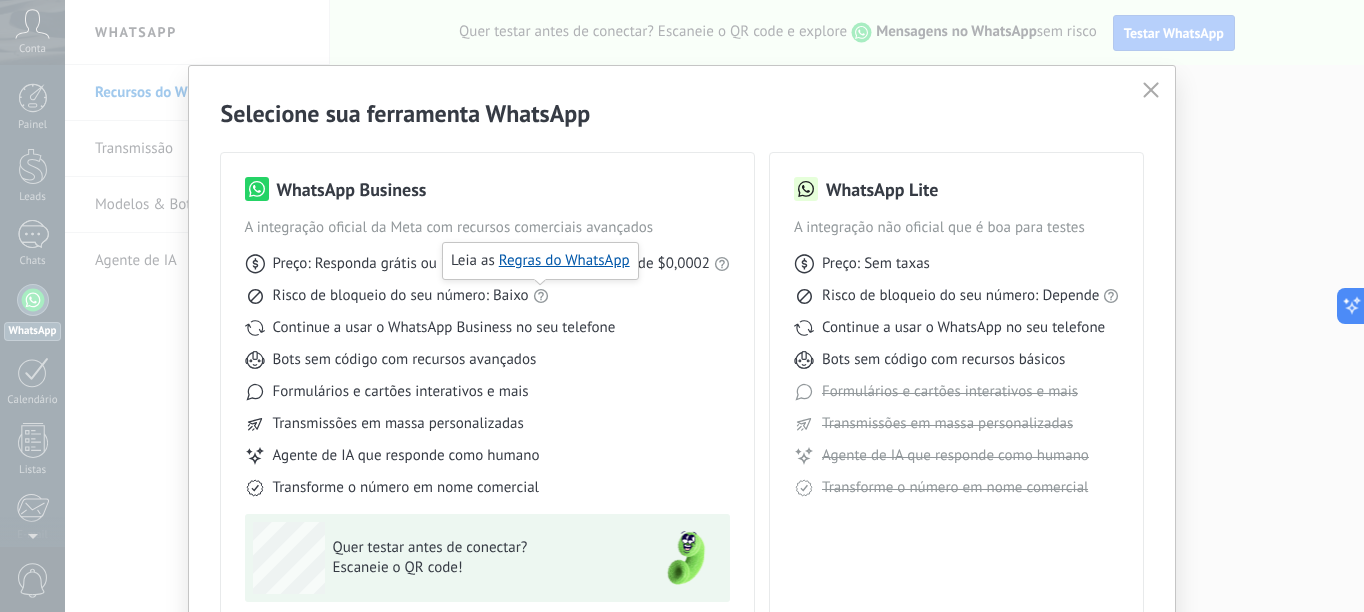 click 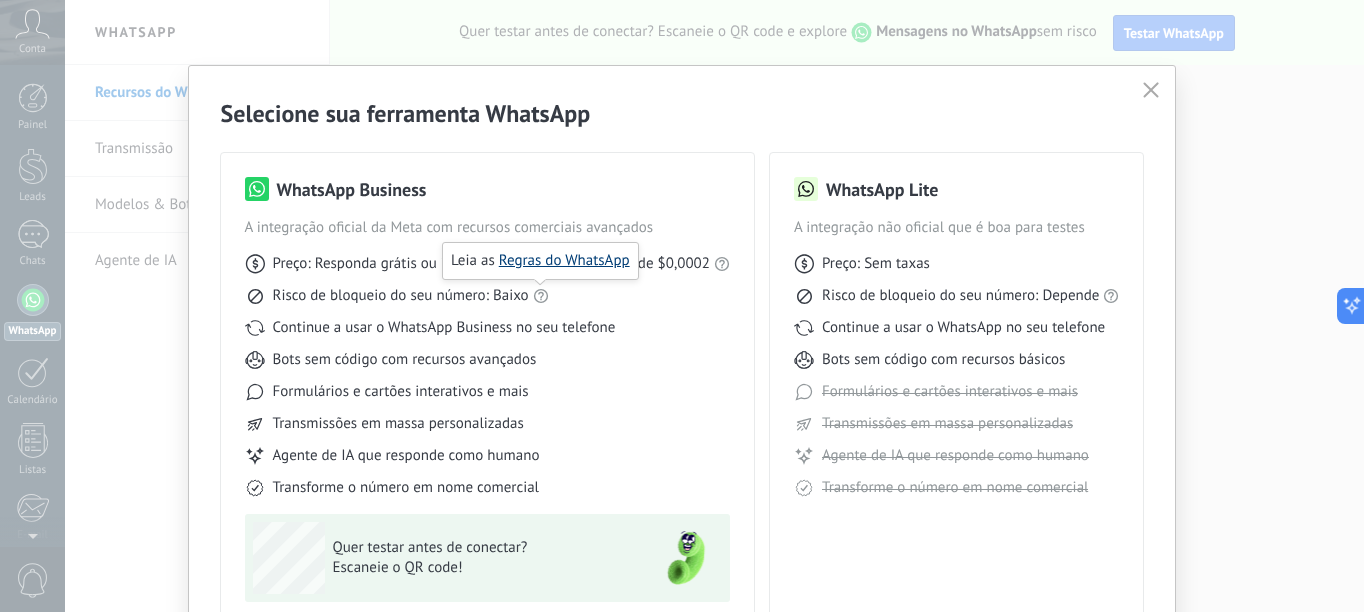 click on "Regras do WhatsApp" at bounding box center (564, 260) 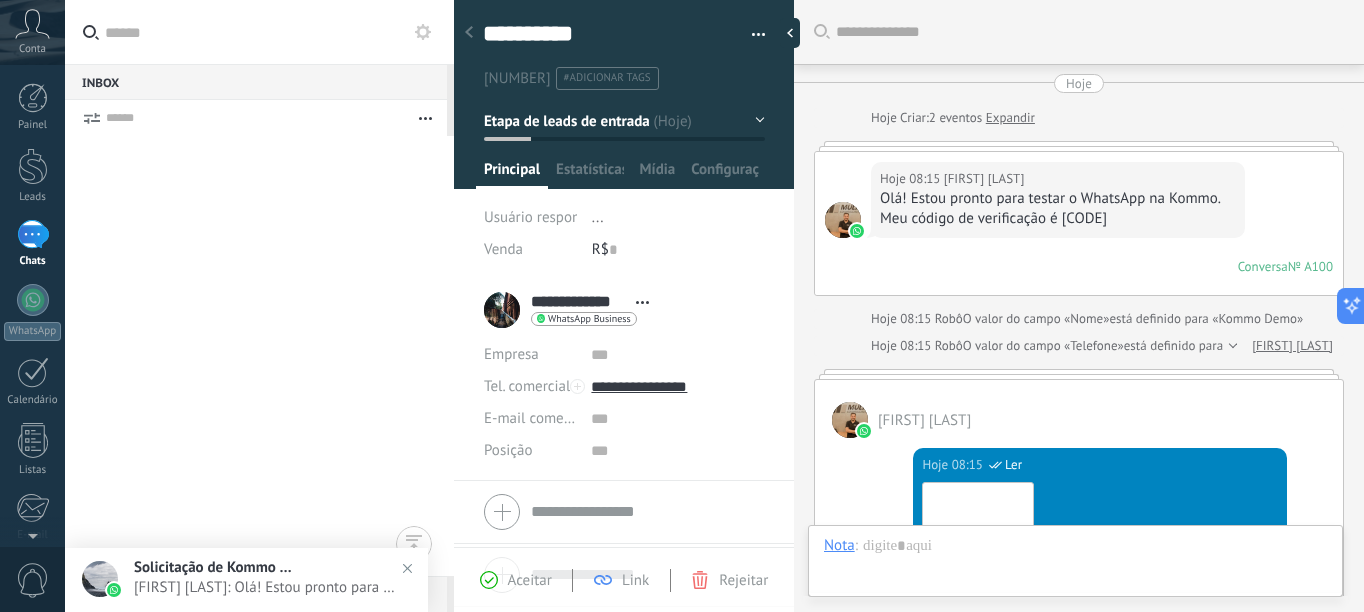 scroll, scrollTop: 30, scrollLeft: 0, axis: vertical 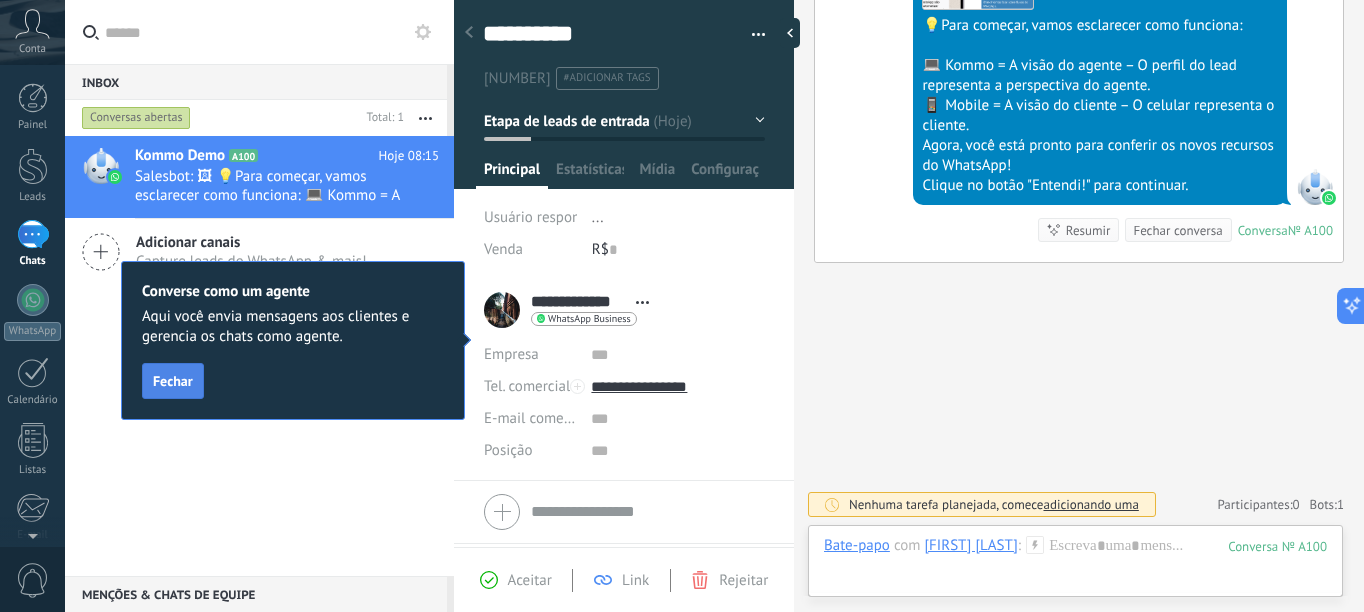 click on "Fechar" at bounding box center (173, 381) 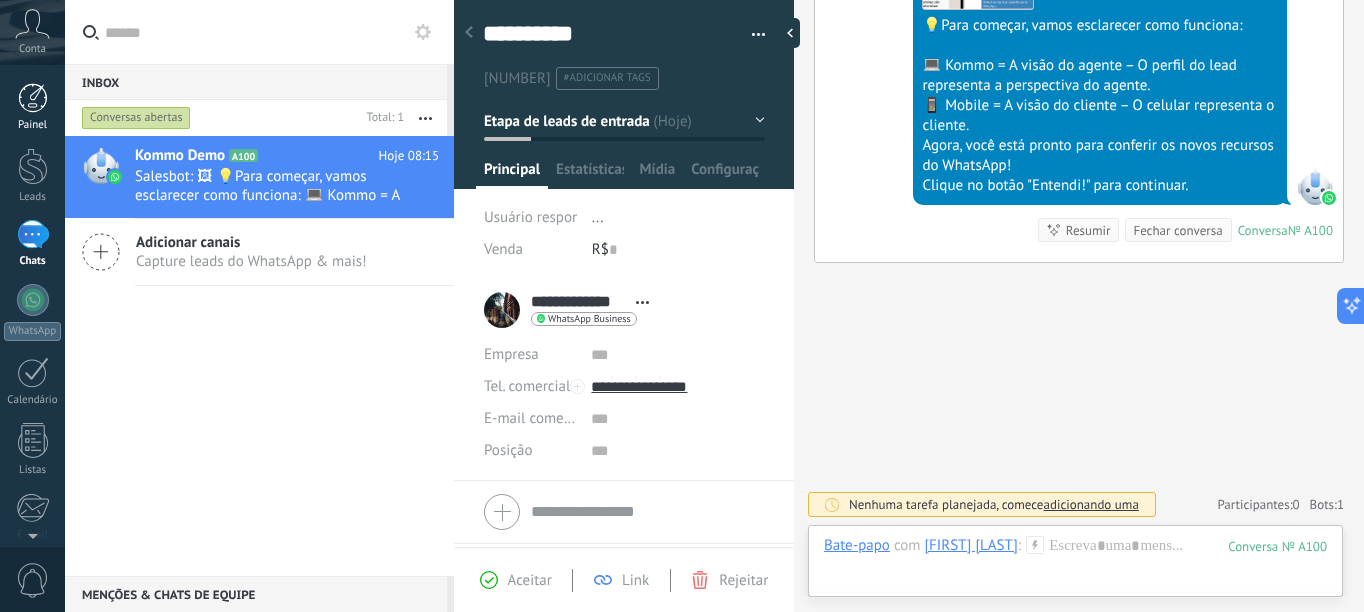 click at bounding box center (33, 98) 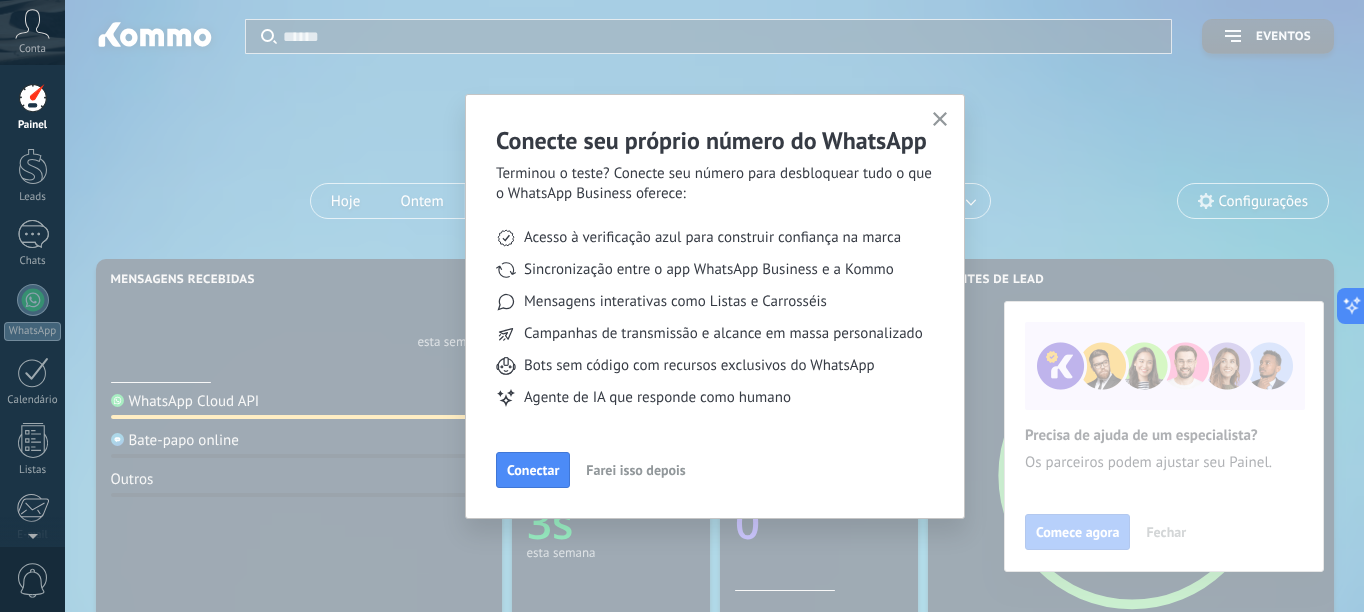 click 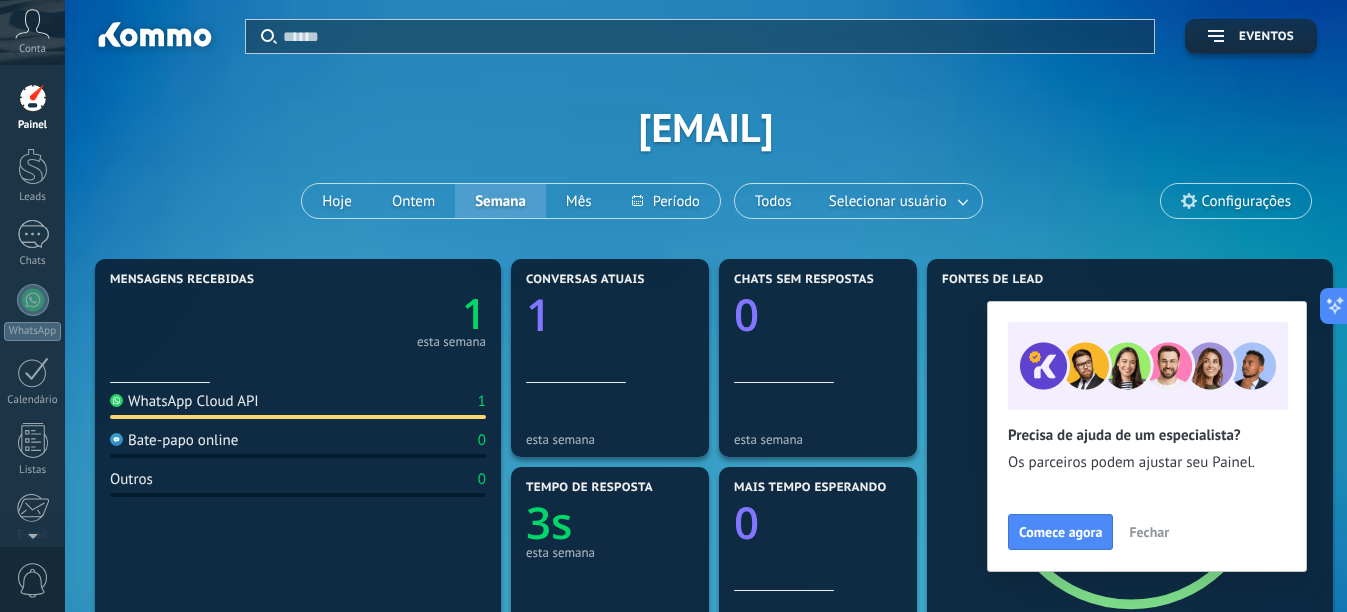 click on "Fechar" at bounding box center (1149, 532) 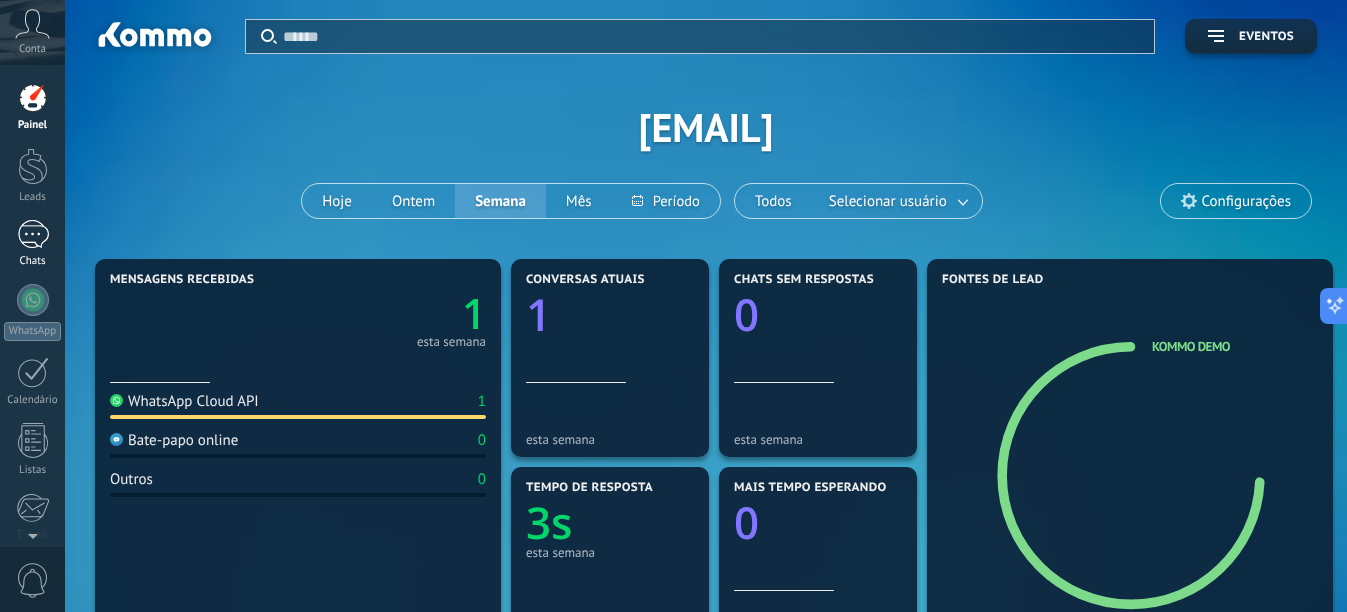 click on "1" at bounding box center [33, 234] 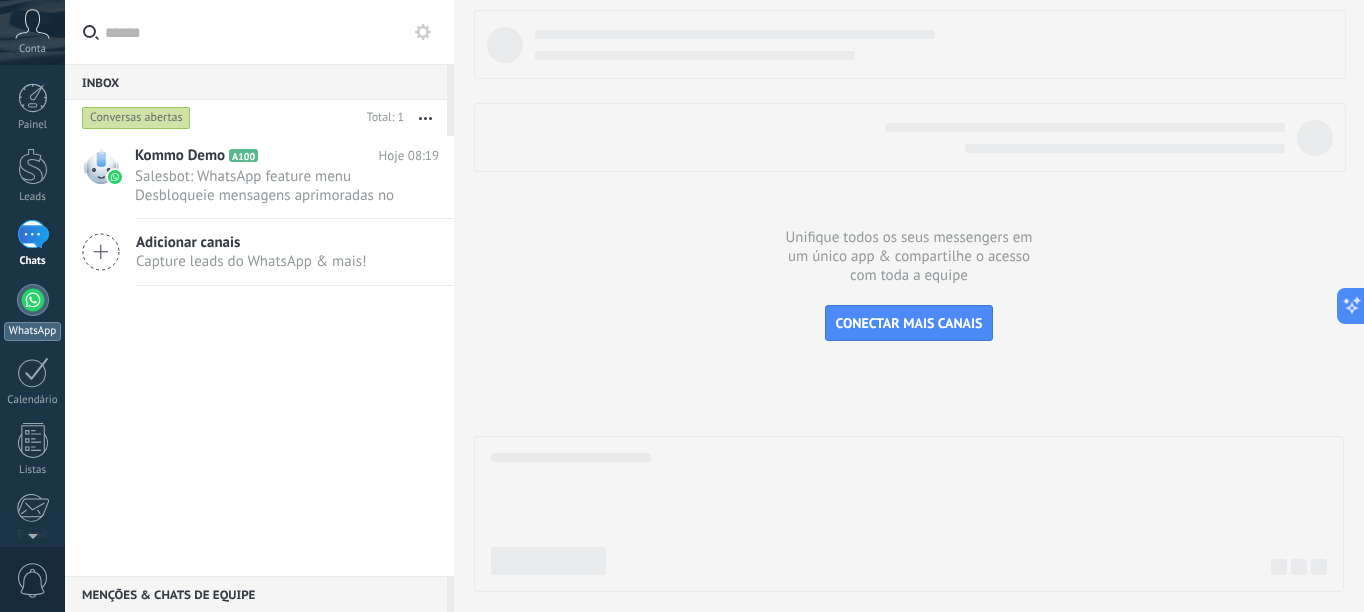 drag, startPoint x: 344, startPoint y: 377, endPoint x: 0, endPoint y: 337, distance: 346.31778 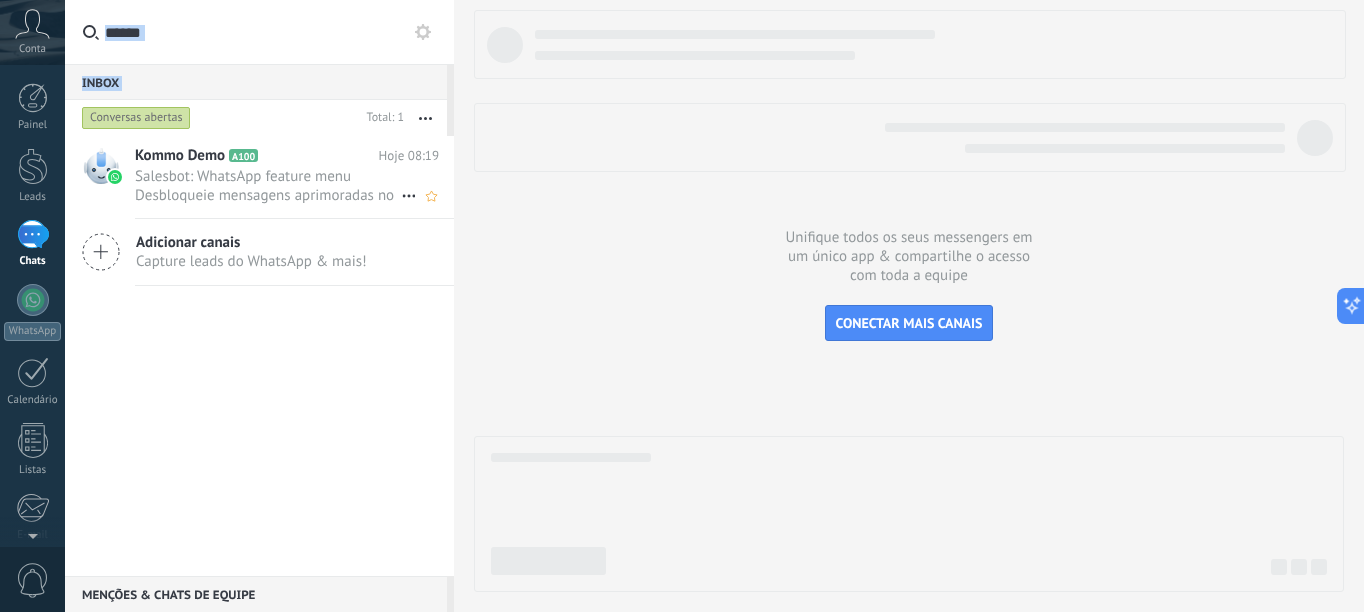 click on "Salesbot: WhatsApp feature menu
Desbloqueie mensagens aprimoradas no WhatsApp! Clique em "Saiba mais" para explorar recu..." at bounding box center [268, 186] 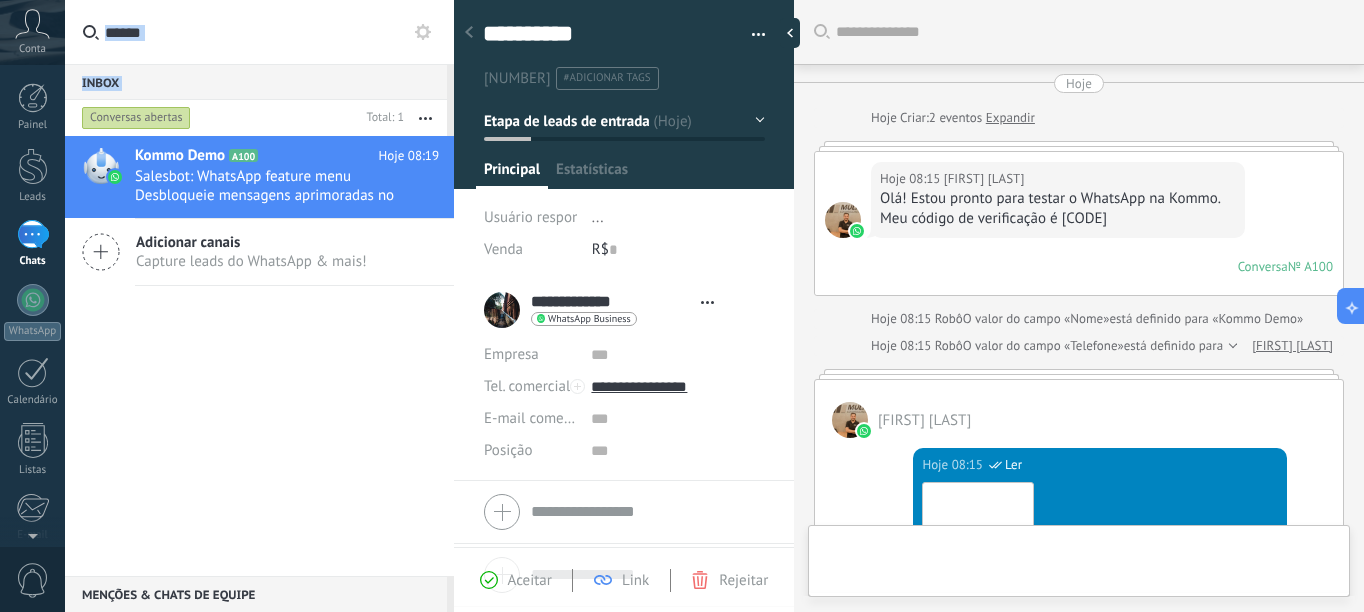 type on "**********" 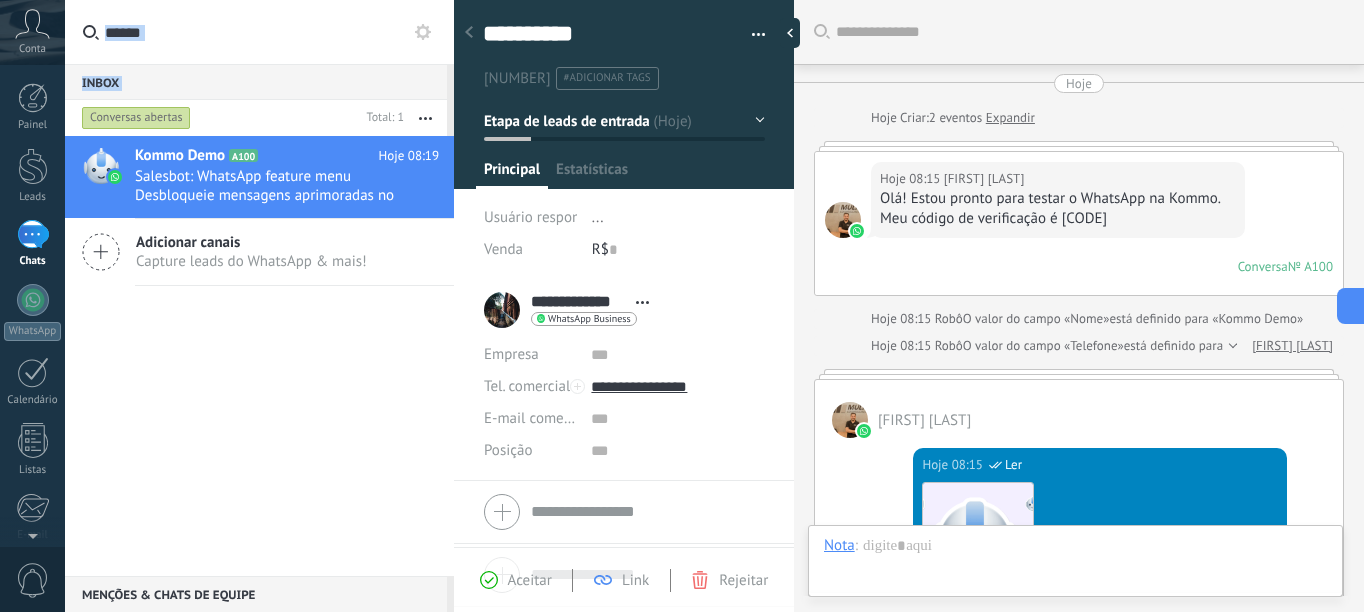 scroll, scrollTop: 30, scrollLeft: 0, axis: vertical 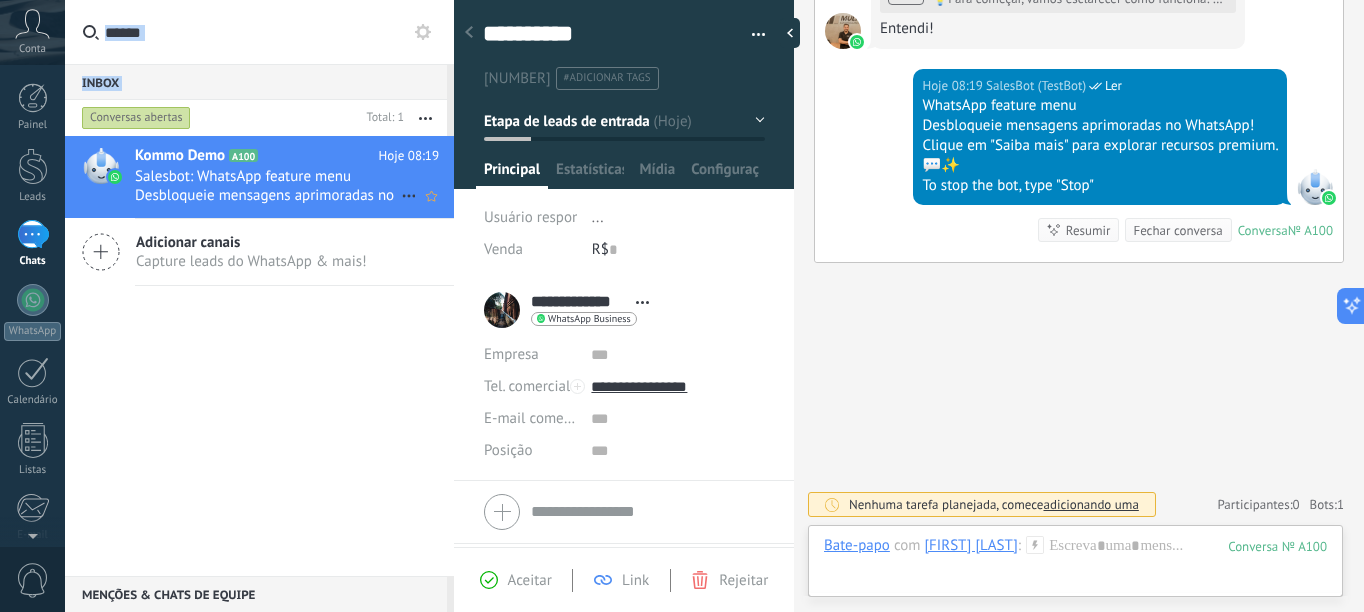 click on "Salesbot: WhatsApp feature menu
Desbloqueie mensagens aprimoradas no WhatsApp! Clique em "Saiba mais" para explorar recu..." at bounding box center (268, 186) 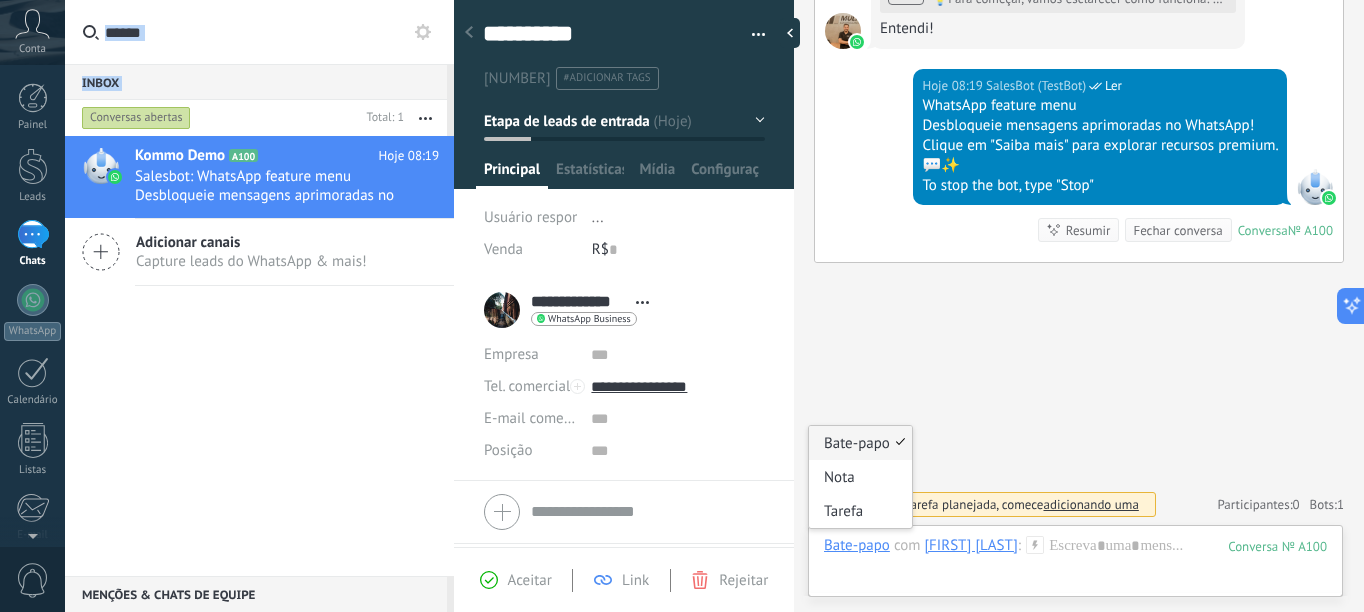 click on "Bate-papo" at bounding box center [857, 545] 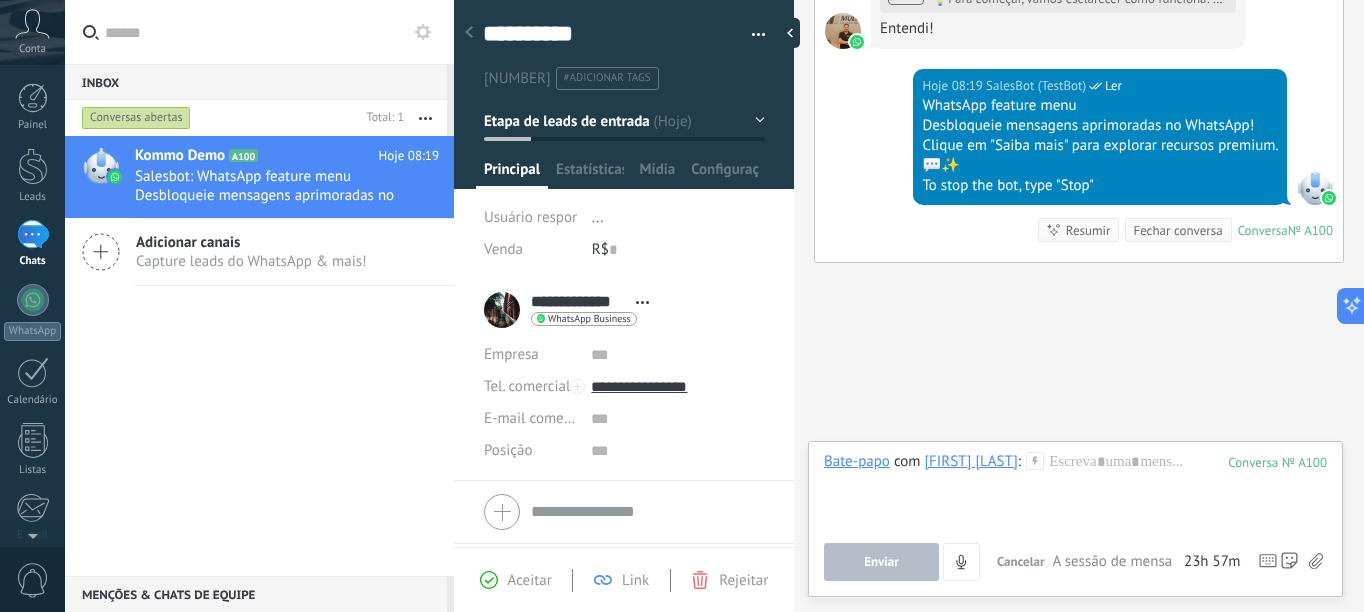 type 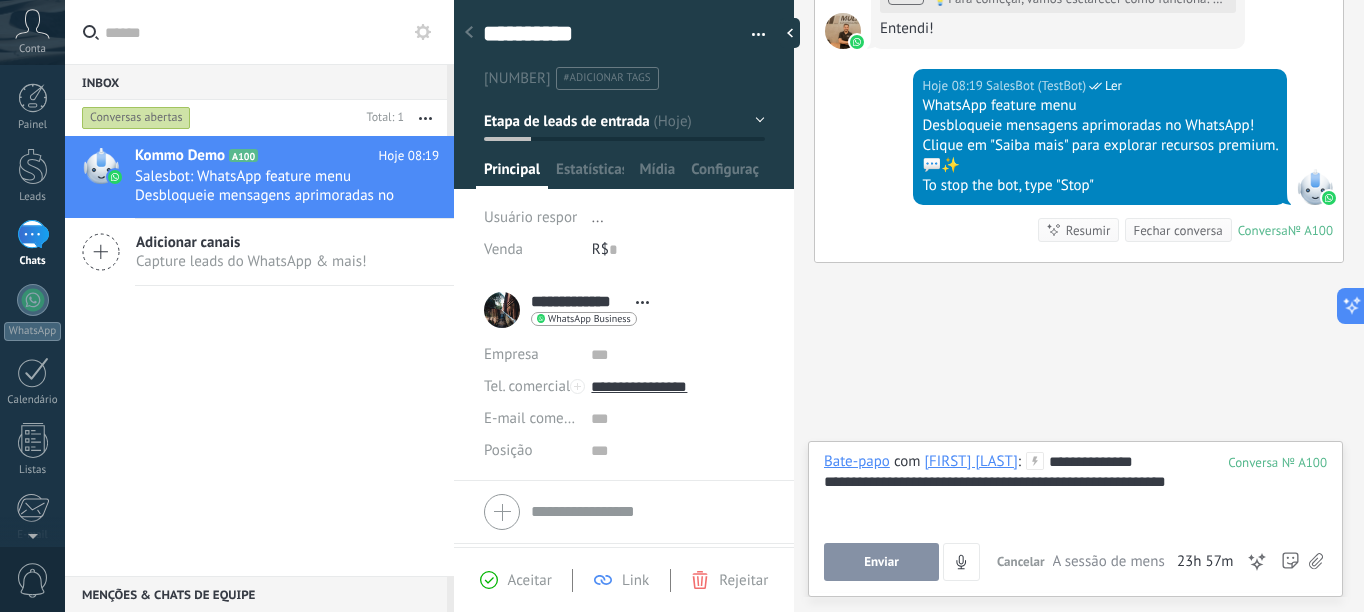 click on "**********" 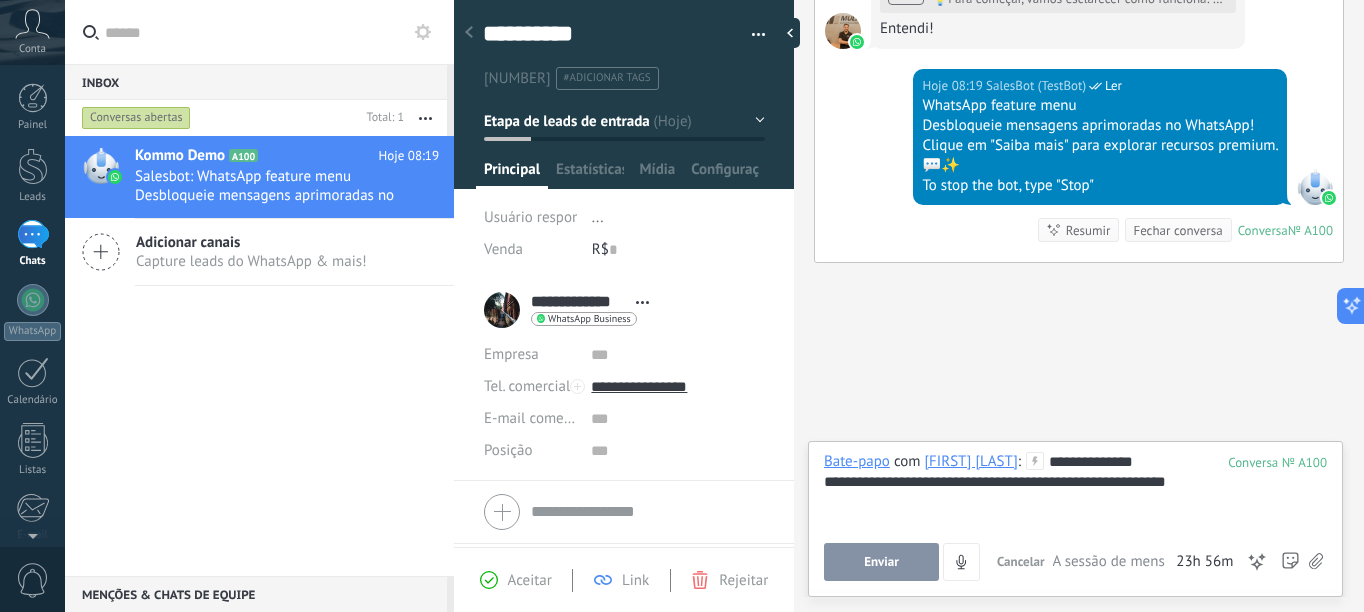 click on "Enviar" at bounding box center [881, 562] 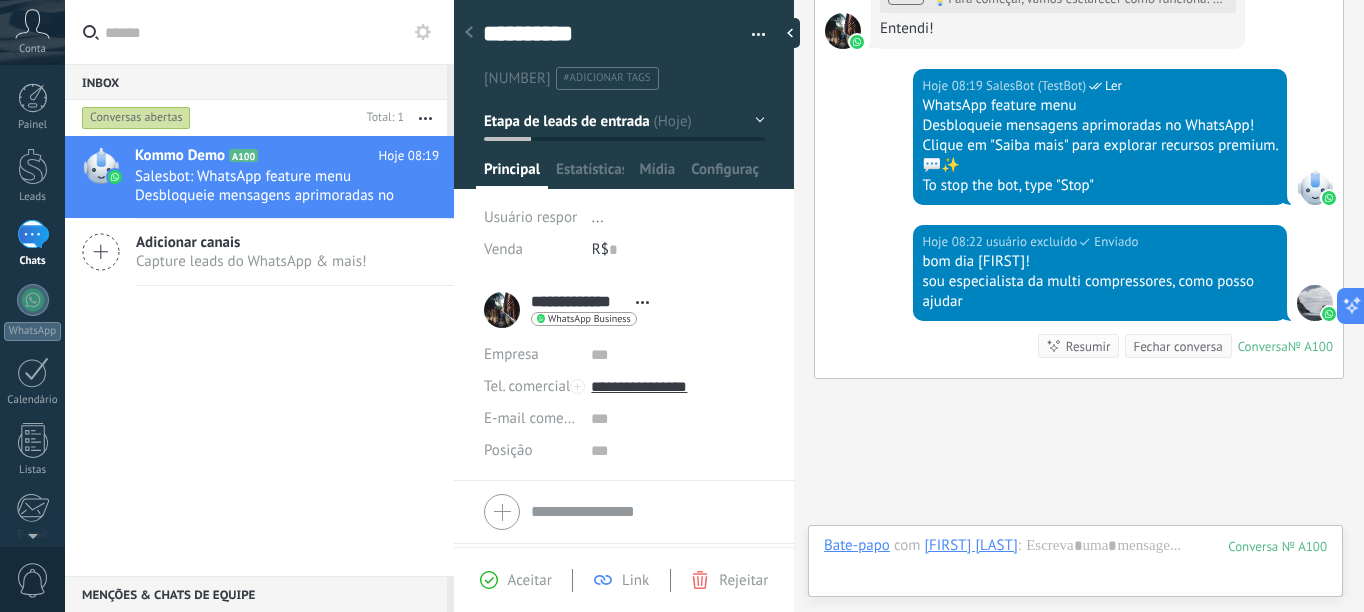 scroll, scrollTop: 1199, scrollLeft: 0, axis: vertical 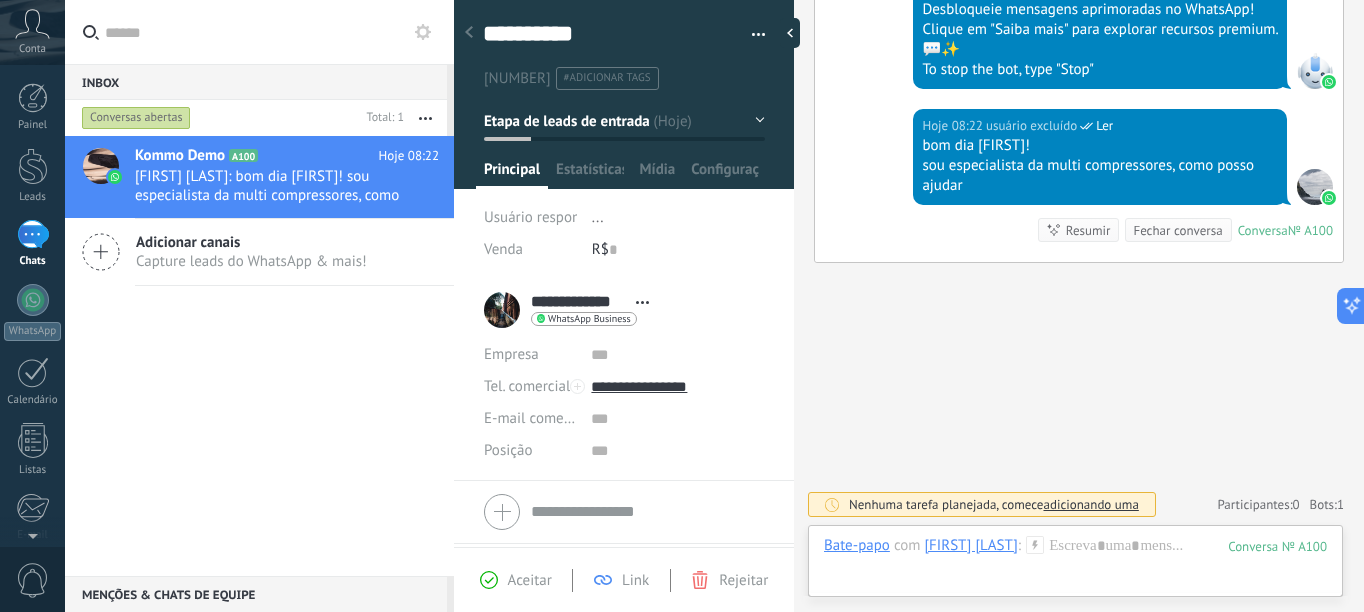 click on "Aceitar" at bounding box center (530, 580) 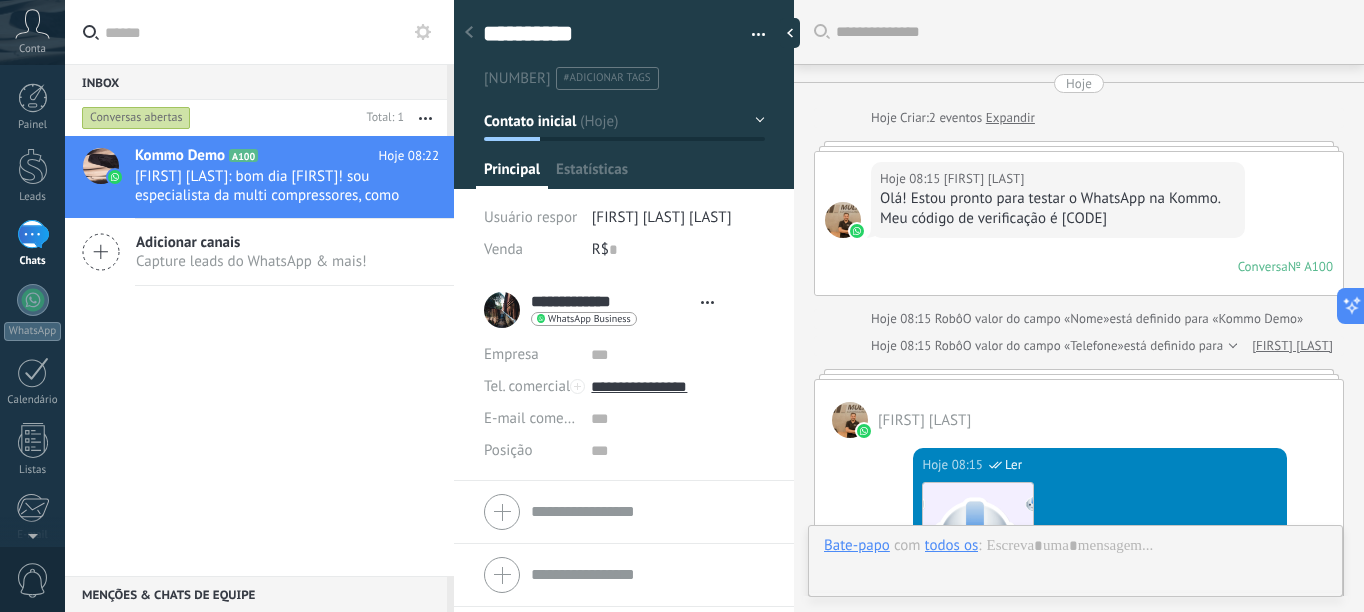 type on "**********" 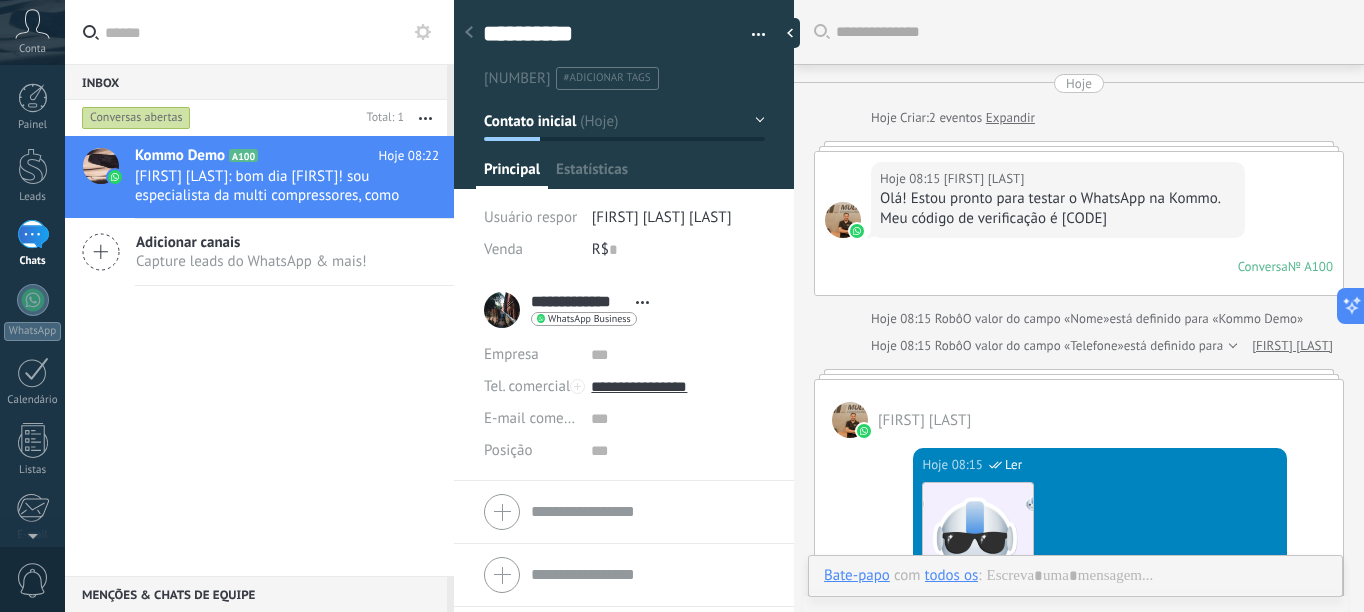 scroll, scrollTop: 30, scrollLeft: 0, axis: vertical 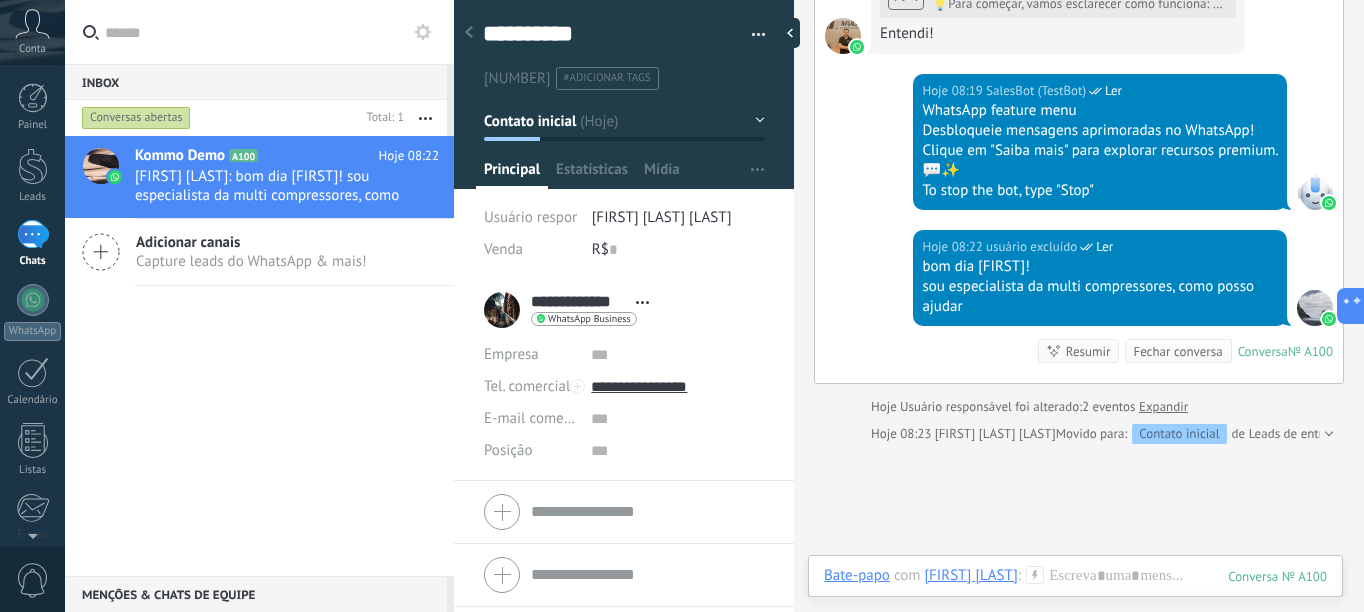 click on "Contato inicial" at bounding box center (624, 121) 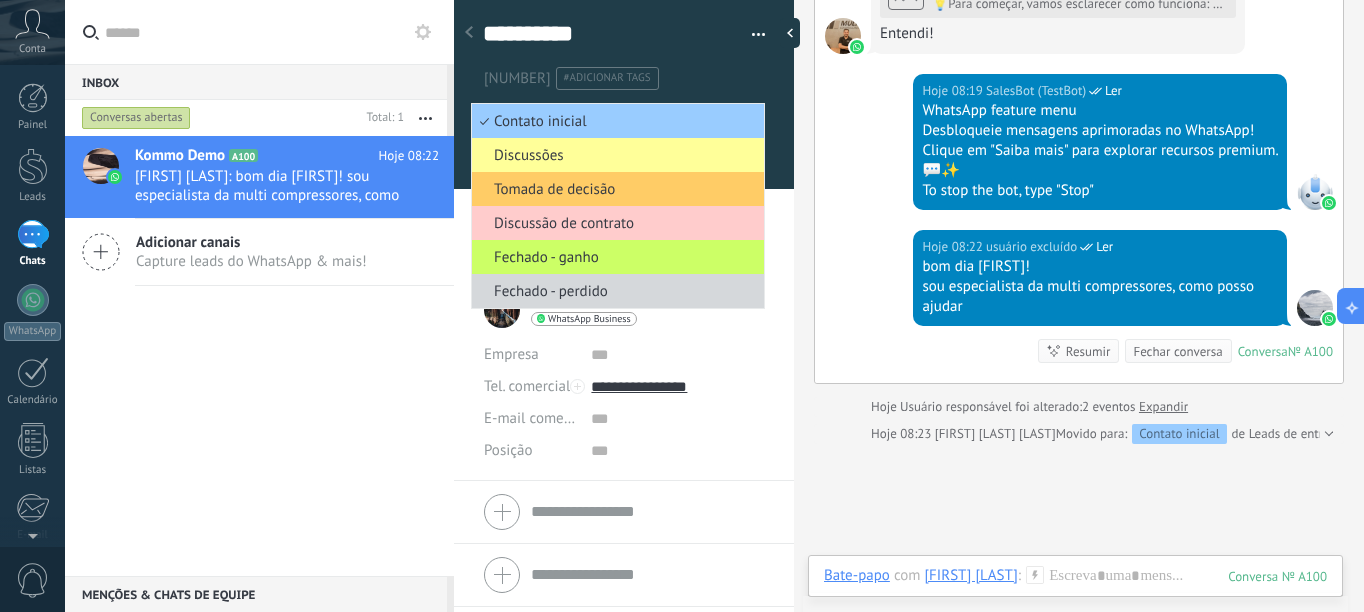 click on "Kommo Demo
A100
Hoje 08:22
[FIRST] [LAST] [LAST]: bom dia [FIRST]!
sou especialista da multi compressores, como posso ajudar
Adicionar canais
Capture leads do WhatsApp & mais!" at bounding box center (259, 356) 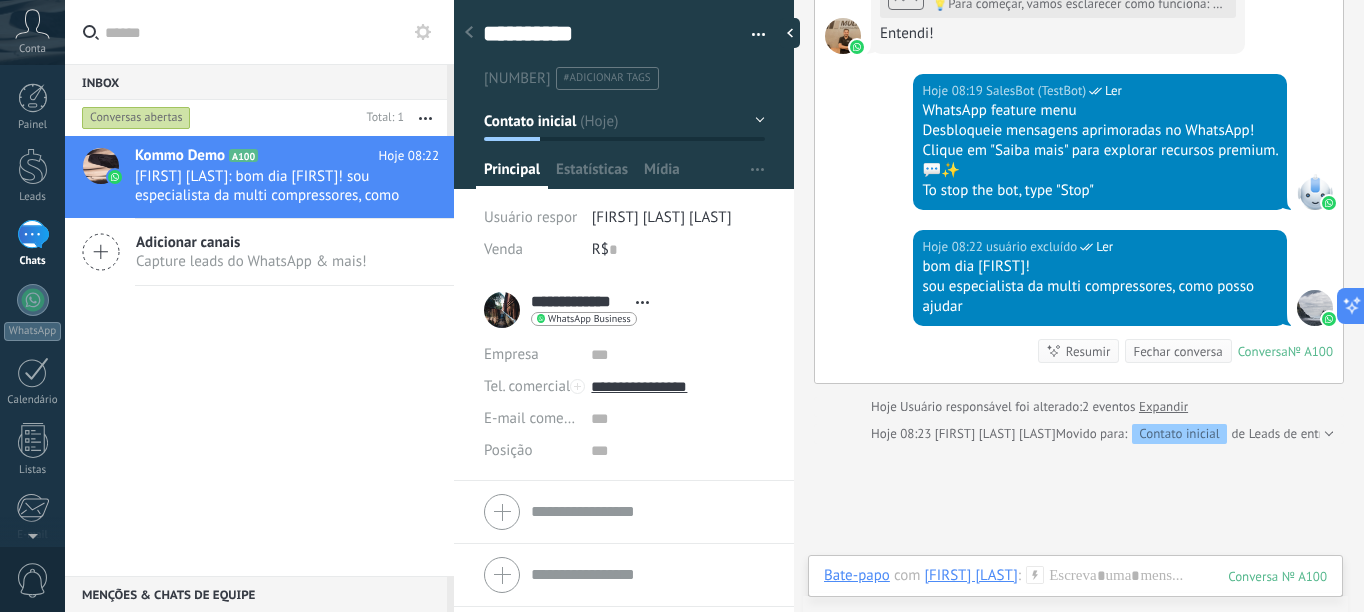 click at bounding box center (1326, 434) 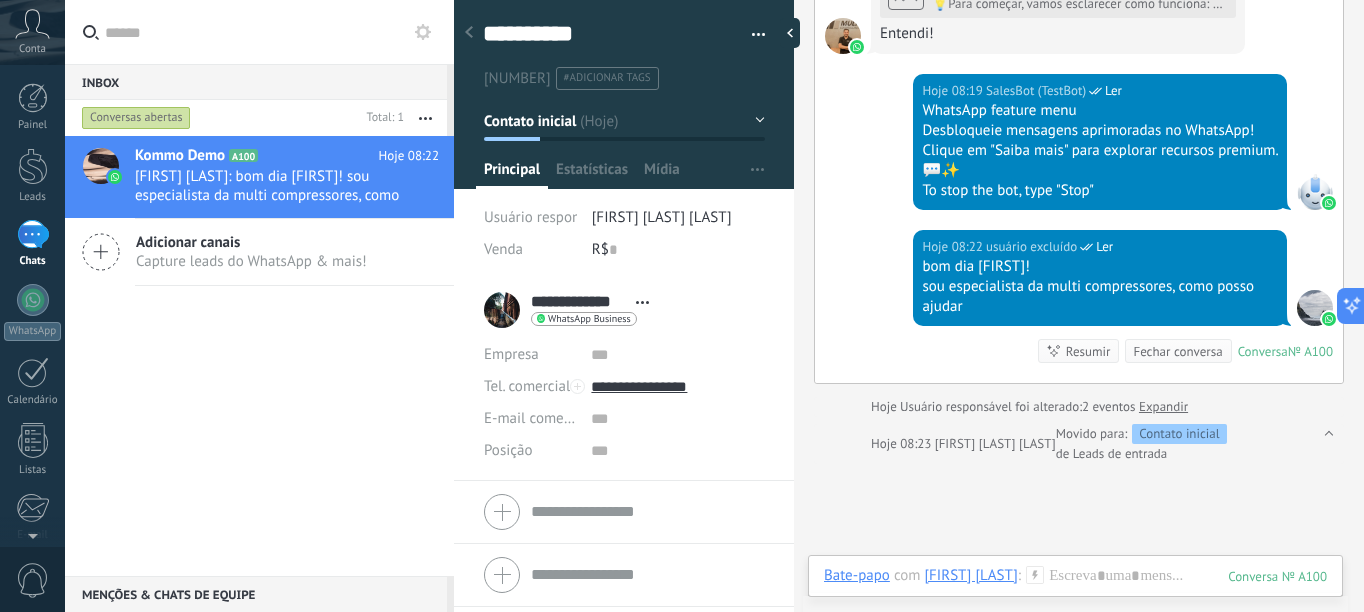 click on "Expandir" at bounding box center (1163, 407) 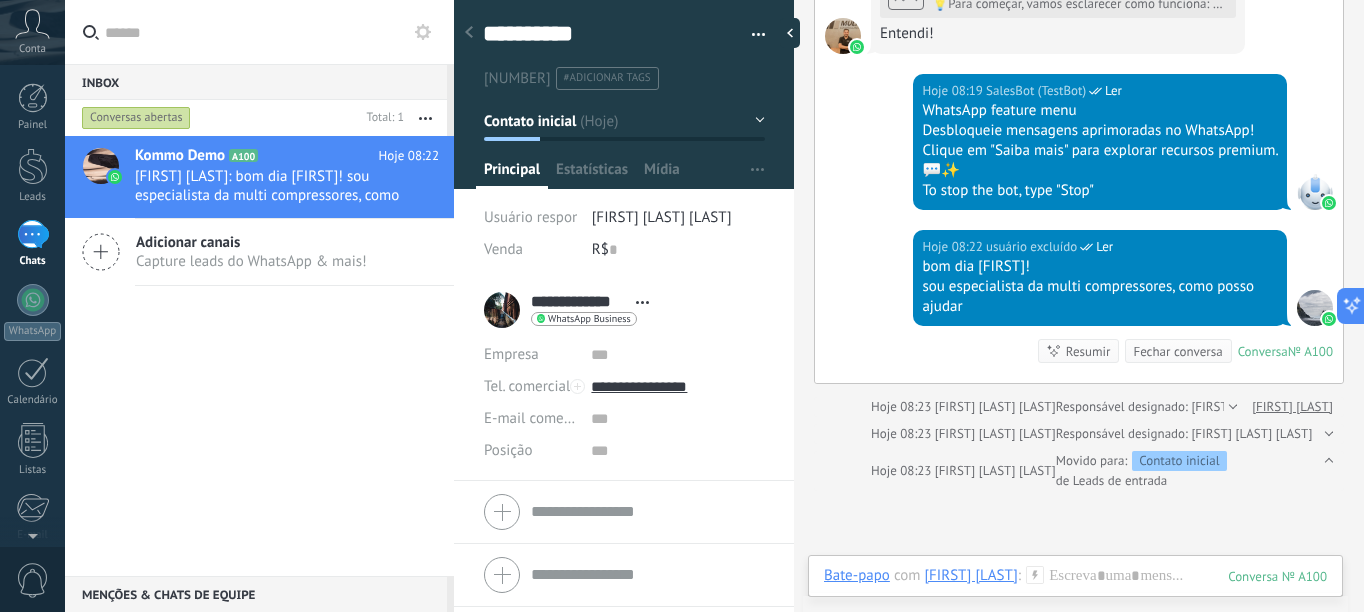 scroll, scrollTop: 1167, scrollLeft: 0, axis: vertical 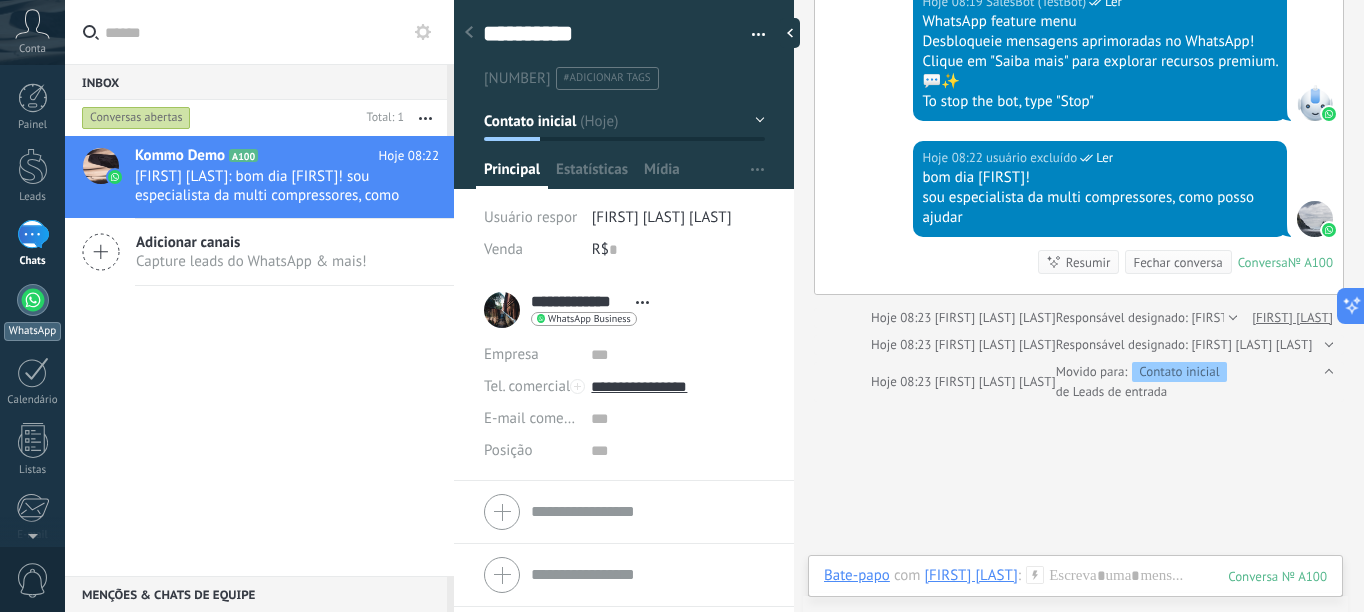 click at bounding box center [33, 300] 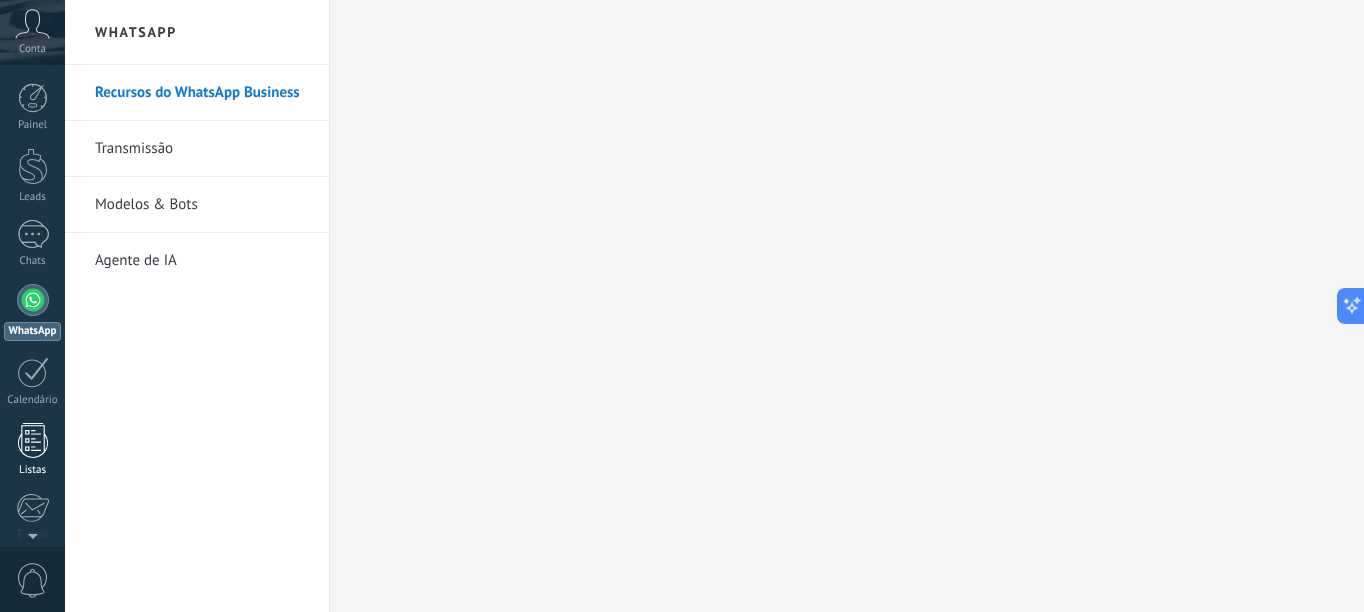 click at bounding box center (33, 440) 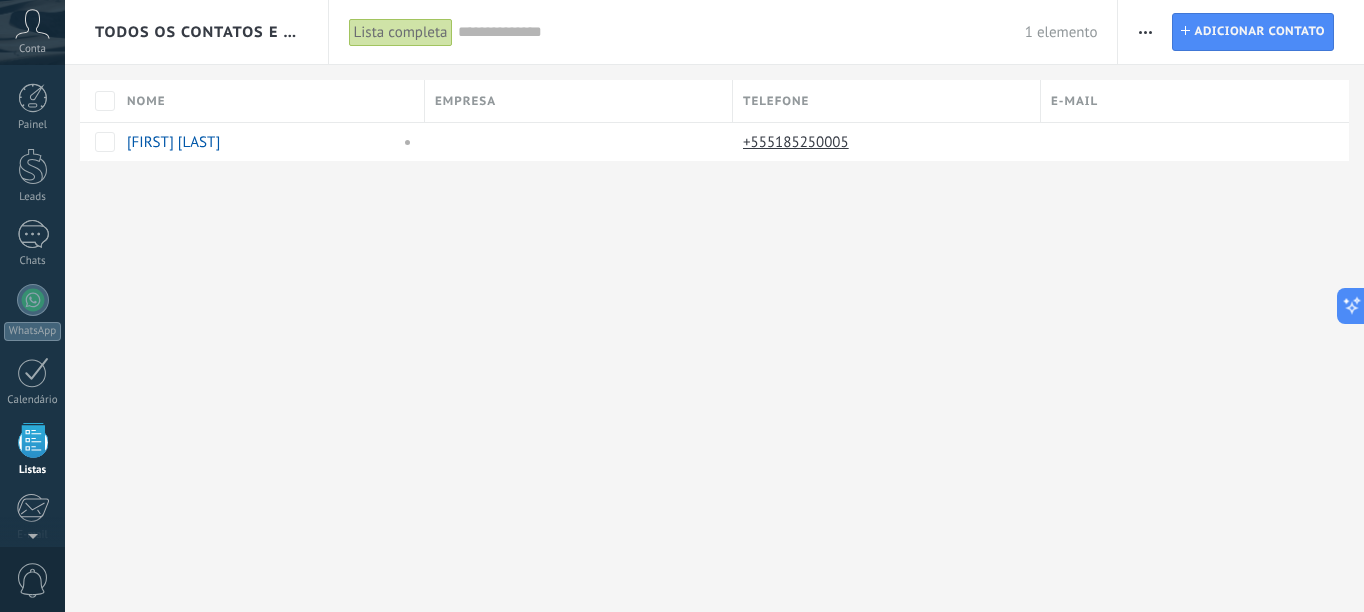 scroll, scrollTop: 124, scrollLeft: 0, axis: vertical 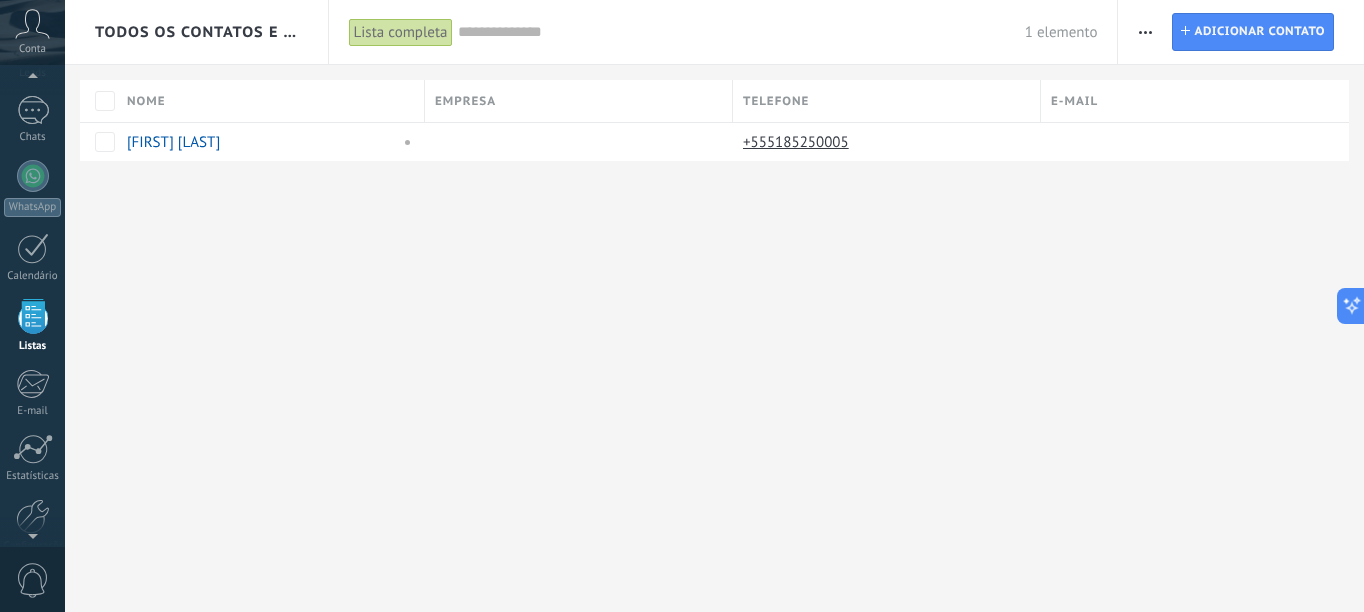 click on "Todos os contatos e Empresas Lista completa Aplicar 1 elemento Lista completa Contatos sem tarefas atribuídas Contatos com tarefas atrasadas Sem leads vinculado Exluído Salvar A qualquer hora A qualquer hora Hoje Ontem Últimos  ** 30  dias Esta semana Última semana Este mês Último mês Este trimestre Este ano   Selecionar tudo Sem leads vinculado Nenhum ativo leads vinculado Contato inicial Discussões Tomada de decisão Discussão de contrato Fechado - ganho Fechado - perdido Etapas ativas Selecionar tudo Orçamento insuficiente O produto não se encaixa à necessidade Não satisfeito com as condições Comprado do concorrente Motivo indefinido Motivo dos leads de venda perdida Selecionar tudo Com vencimento hoje Com vencimento amanhã Com vencimento nesta semana Com vencimento neste mês Com vencimento neste trimestre Sem Tarefas Atrasado Todos valores Tags Gerenciar Você não tem tags conectadas Aplicar Redefinir Imprimir Adicionar empresa Exportar Importar Configurações da lista Contato Criado em" at bounding box center (714, 306) 